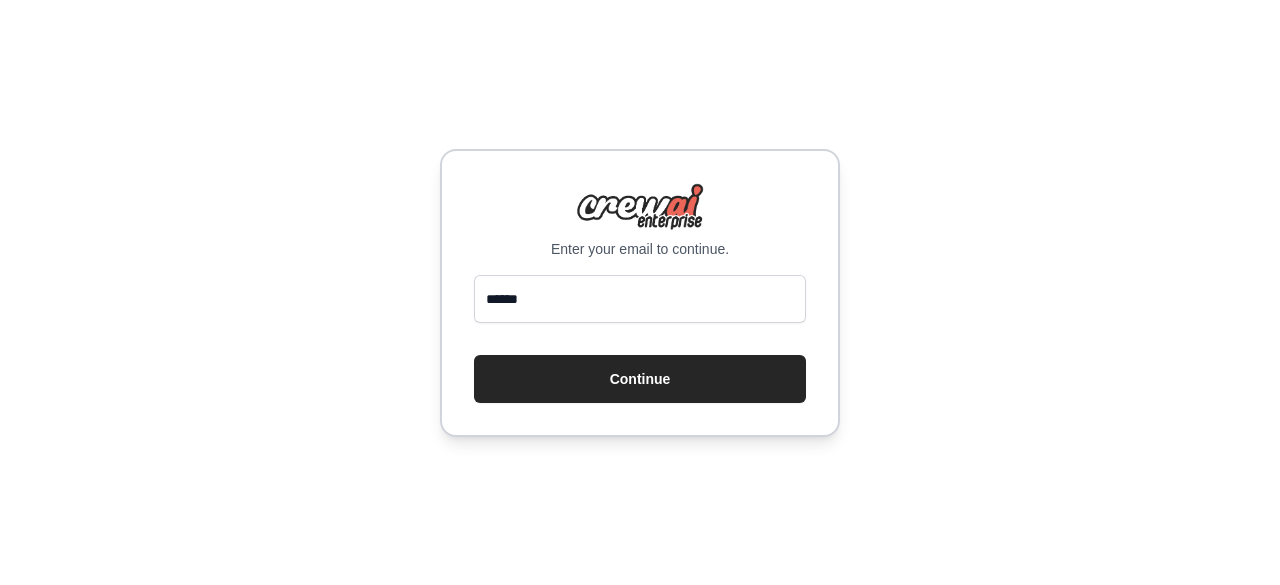 scroll, scrollTop: 0, scrollLeft: 0, axis: both 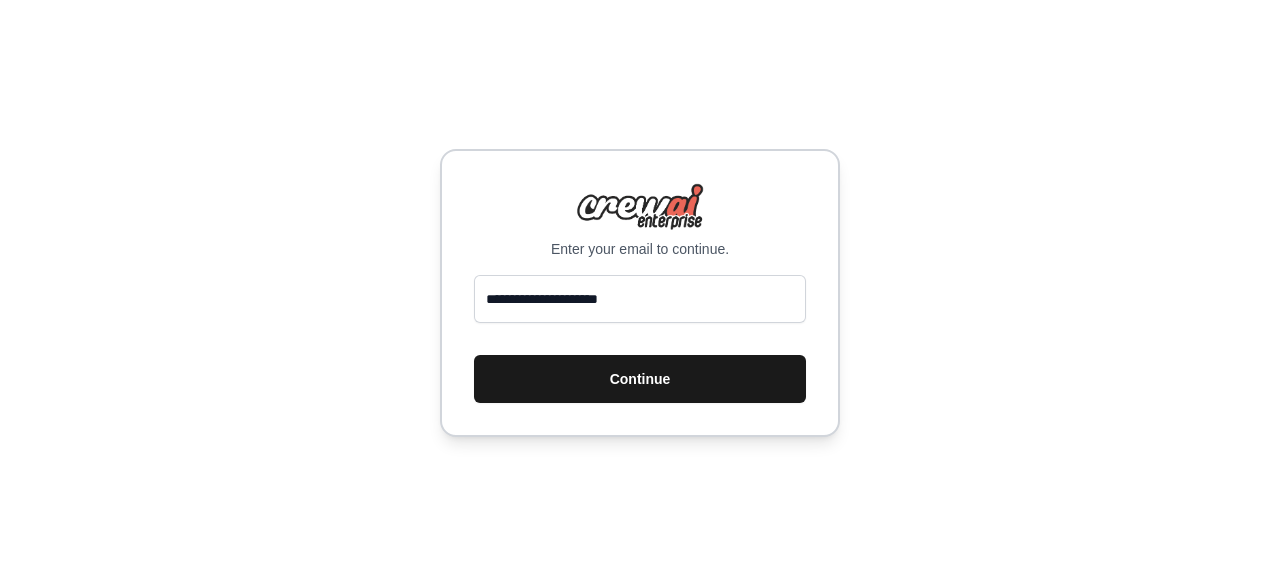 type on "**********" 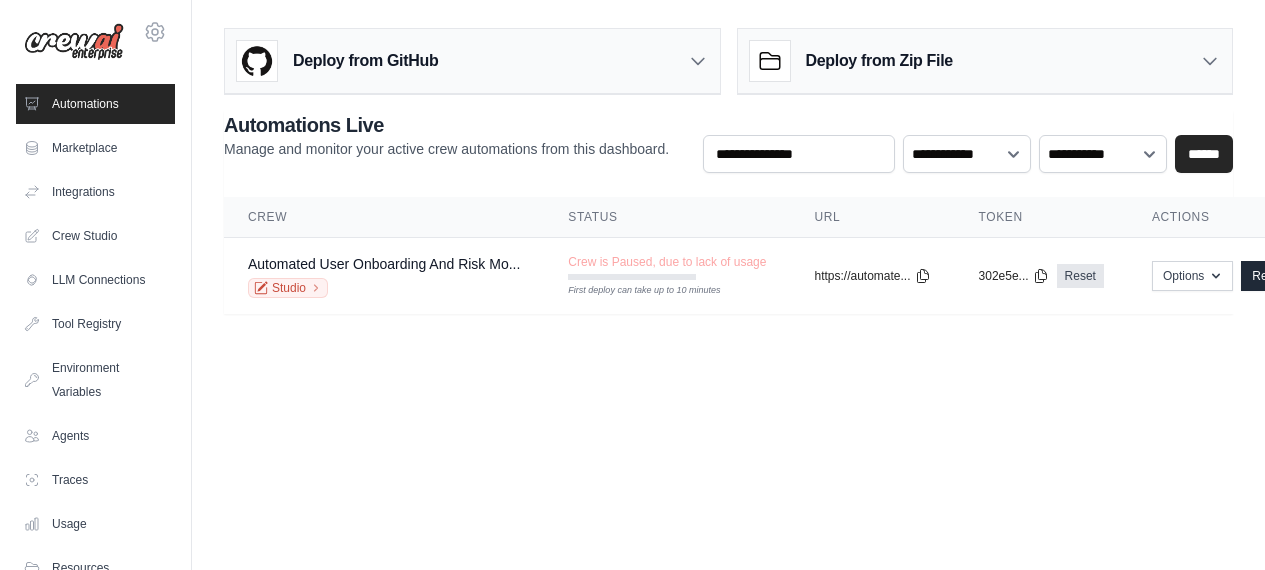 scroll, scrollTop: 0, scrollLeft: 0, axis: both 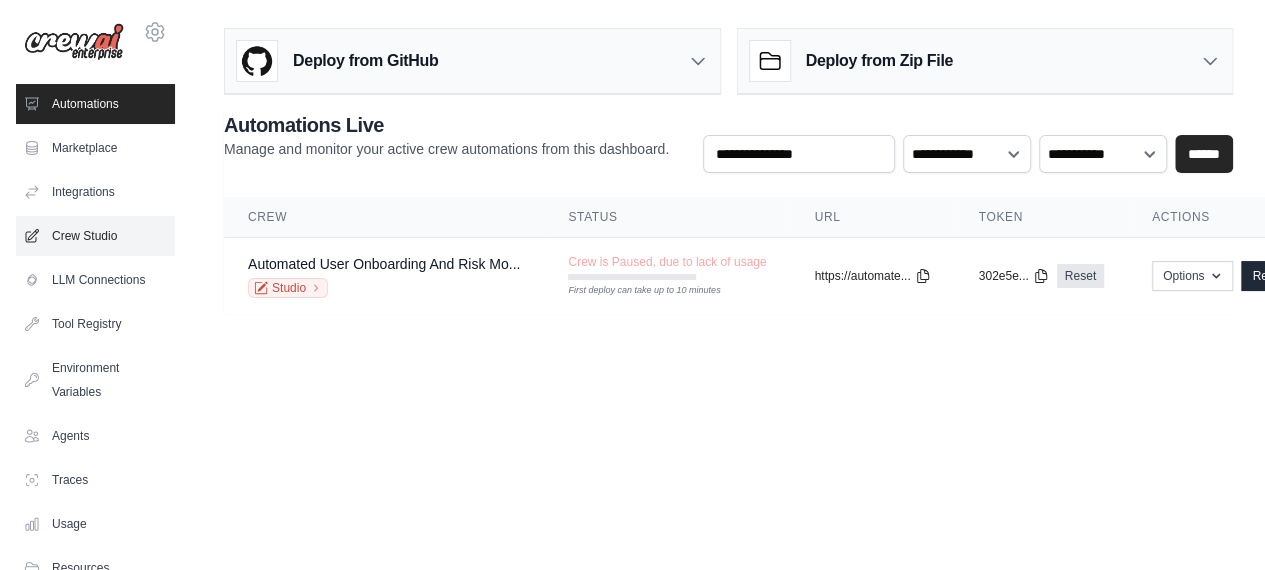 click on "Crew Studio" at bounding box center (95, 236) 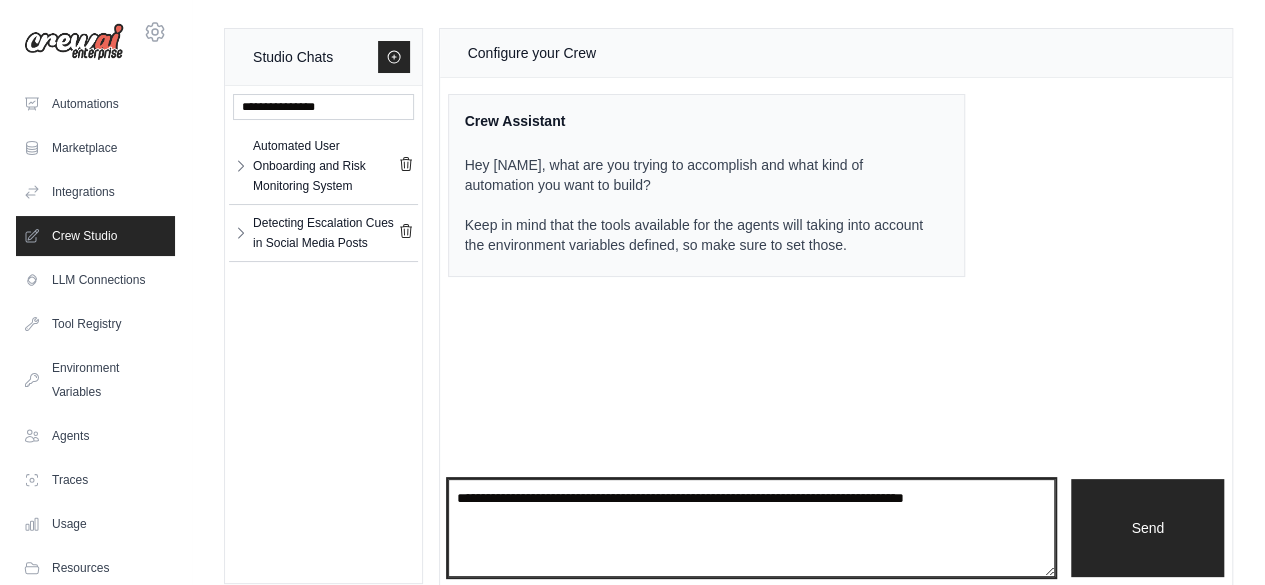 click at bounding box center [752, 528] 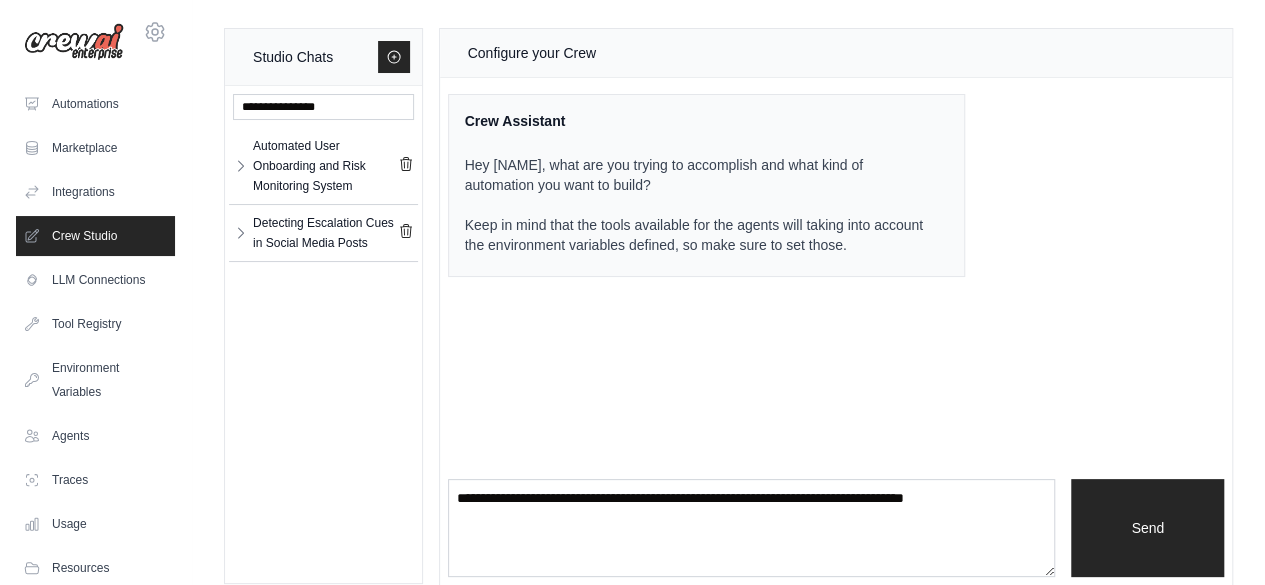 click on "Configure your Crew Crew Assistant Hey [NAME], what are you trying to accomplish and what kind of automation you want to build? Keep in mind that the tools available for the agents will taking into account the environment variables defined, so make sure to set those. Send" at bounding box center (836, 307) 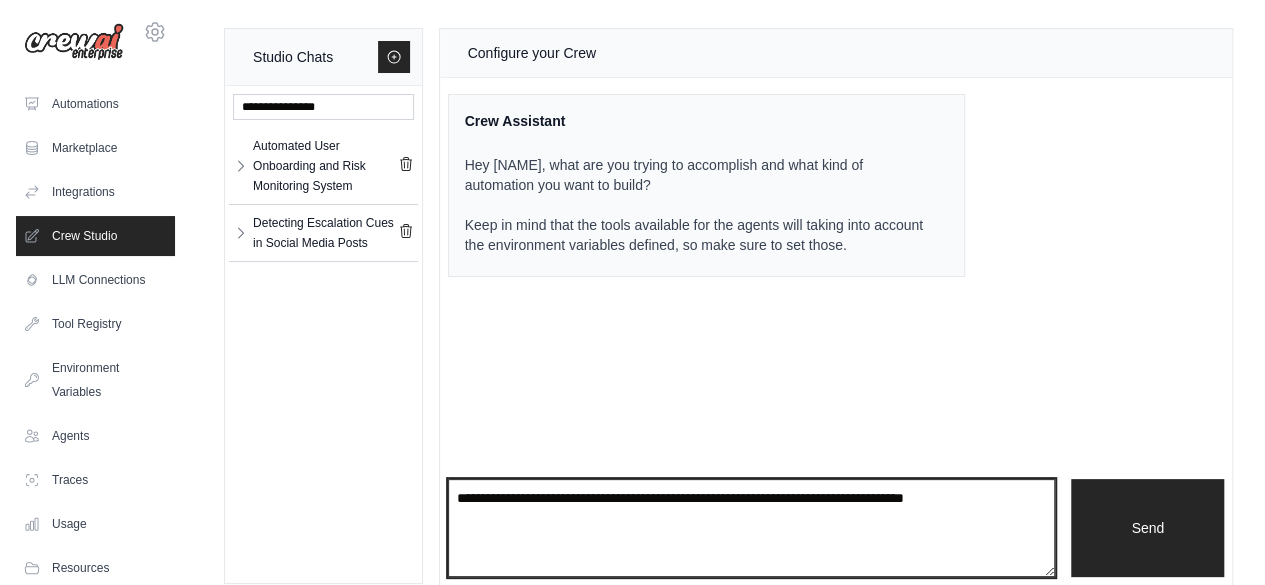 click at bounding box center [752, 528] 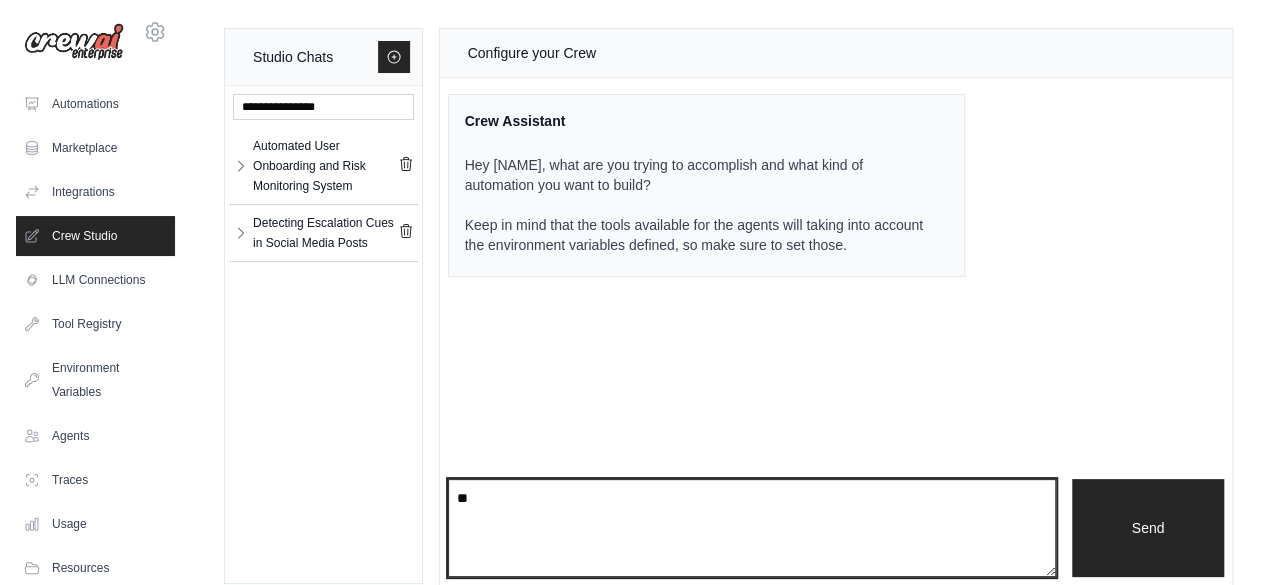 type on "*" 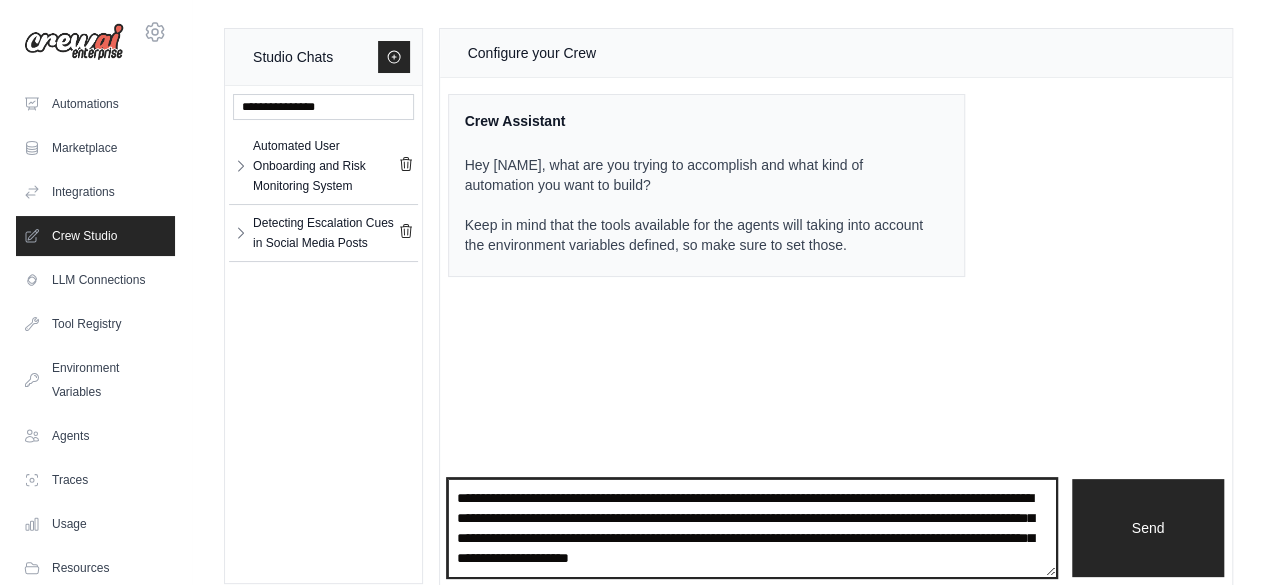 click on "**********" at bounding box center [752, 527] 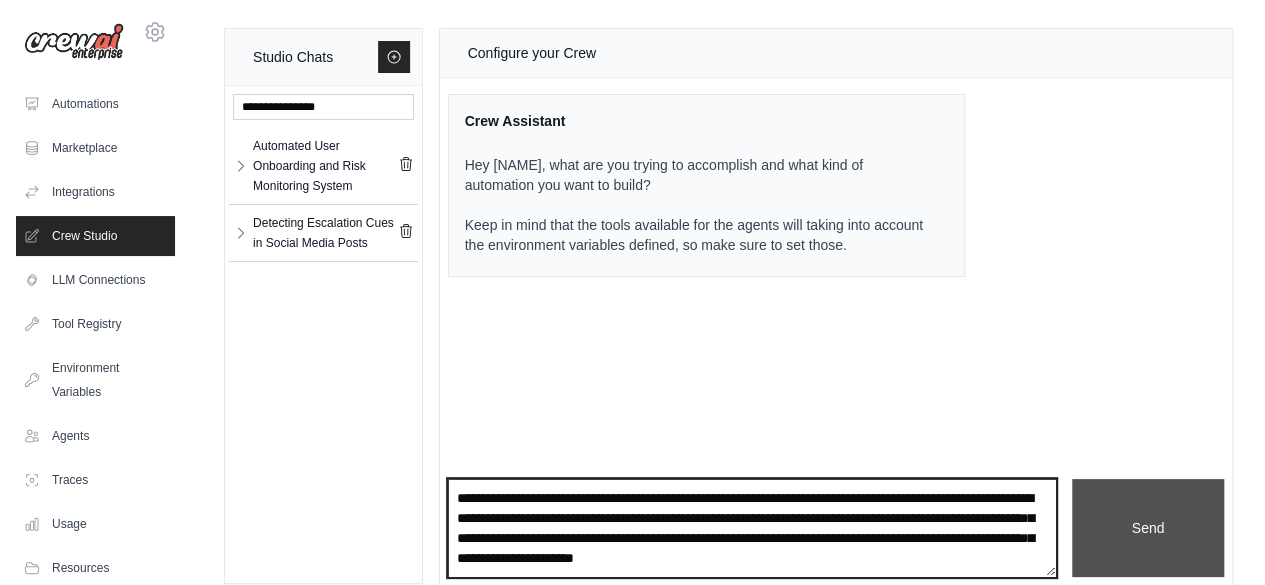 type on "**********" 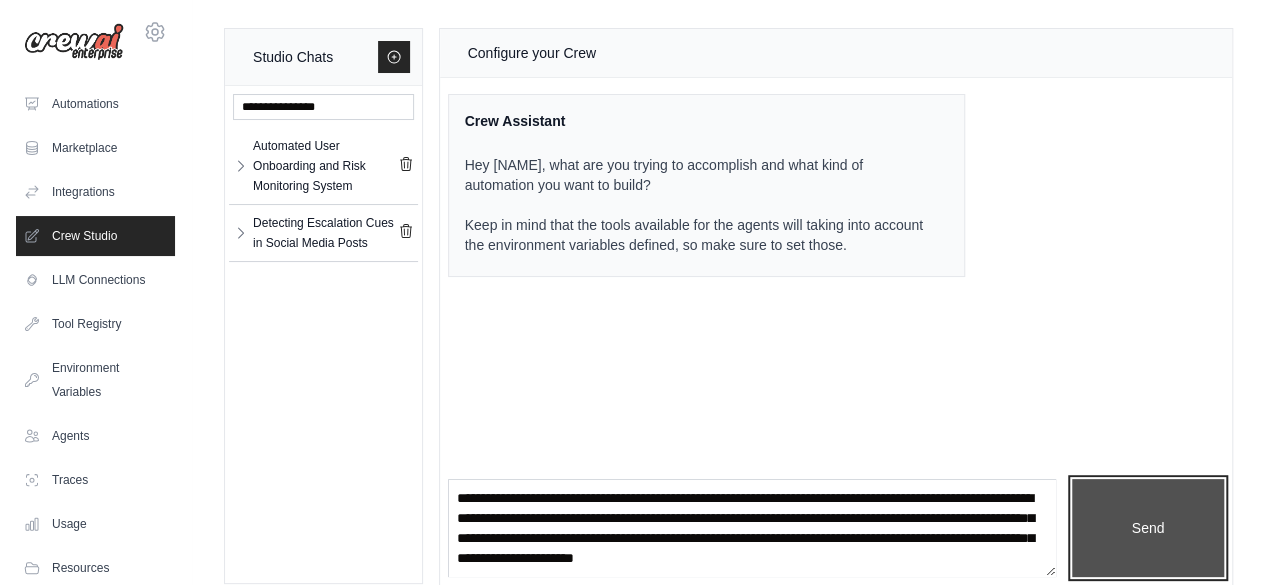 click on "Send" at bounding box center [1148, 527] 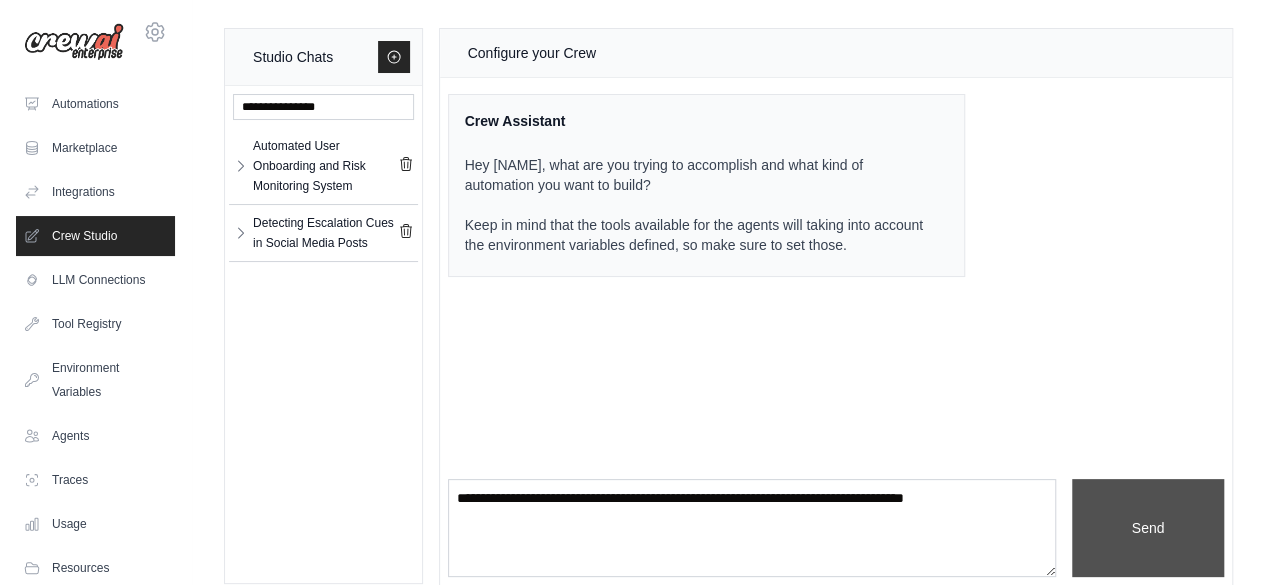 scroll, scrollTop: 42, scrollLeft: 0, axis: vertical 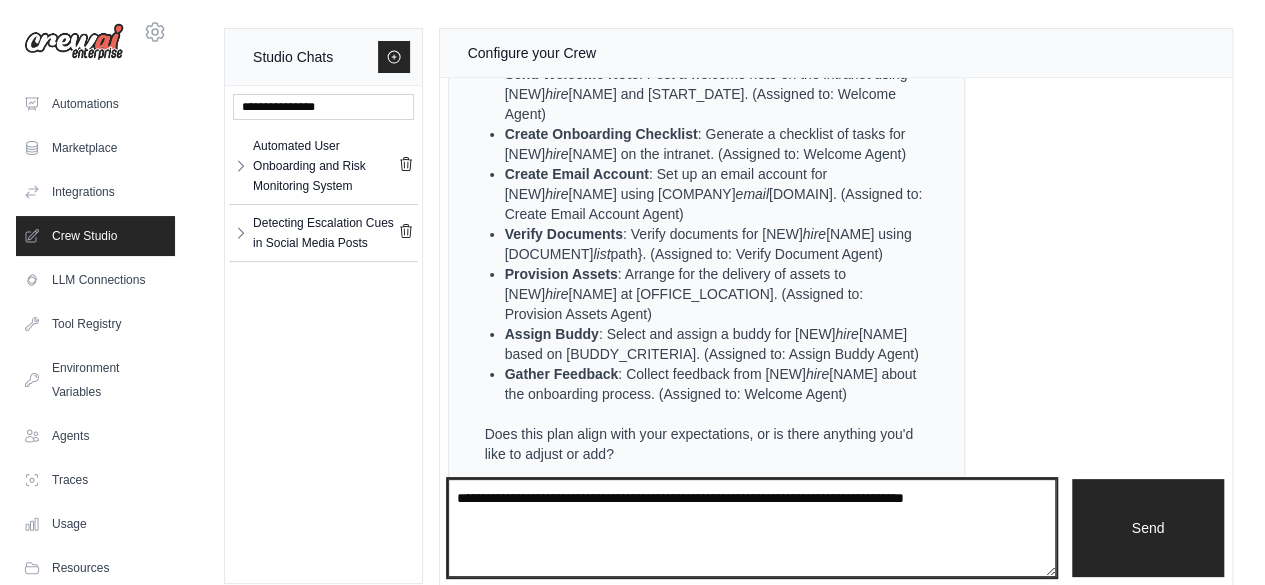 click at bounding box center [752, 527] 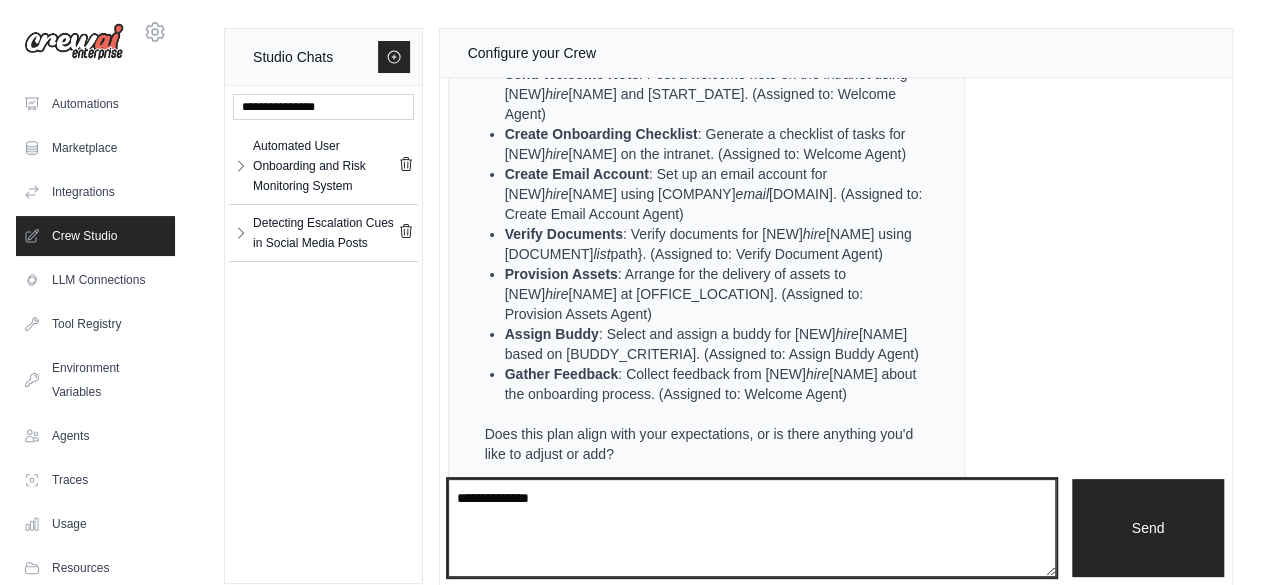 type on "**********" 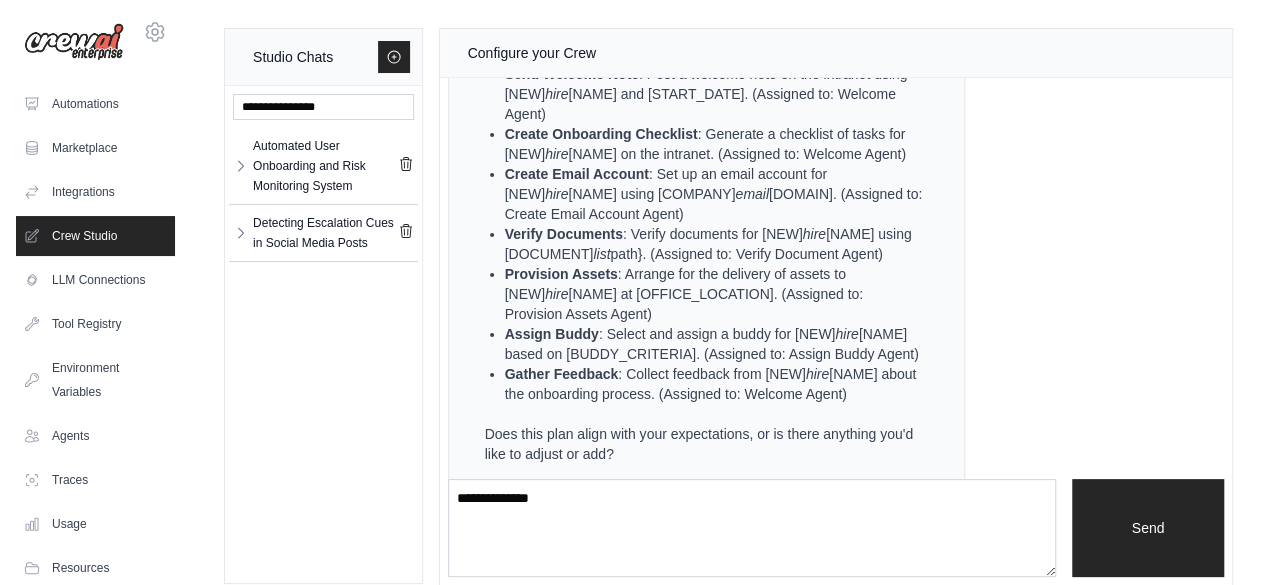 type 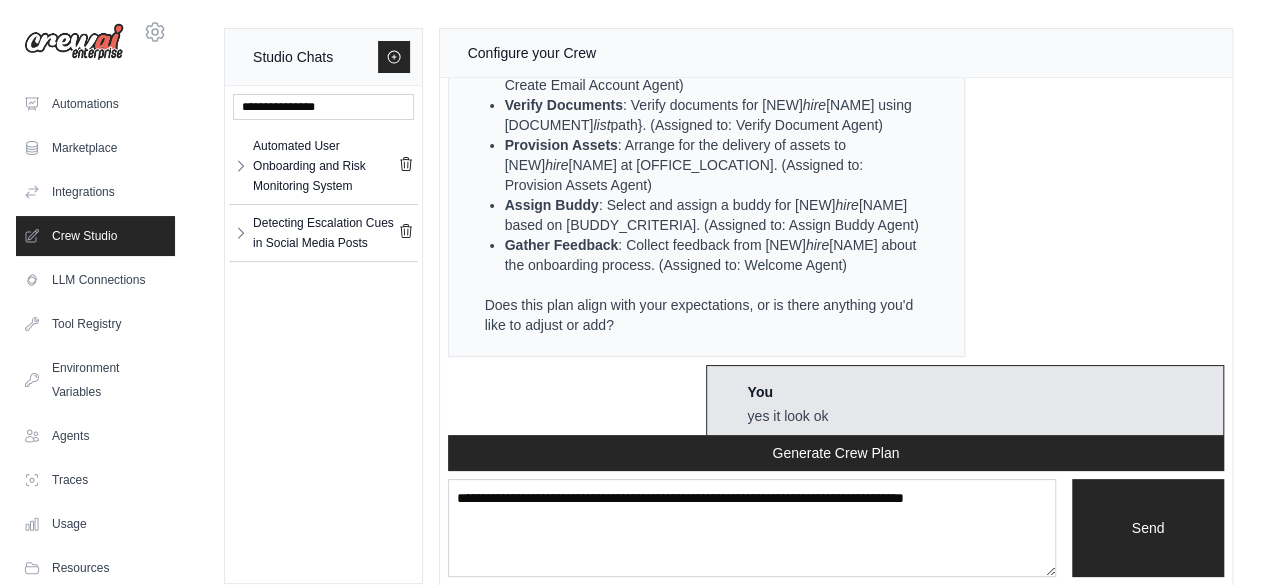scroll, scrollTop: 1708, scrollLeft: 0, axis: vertical 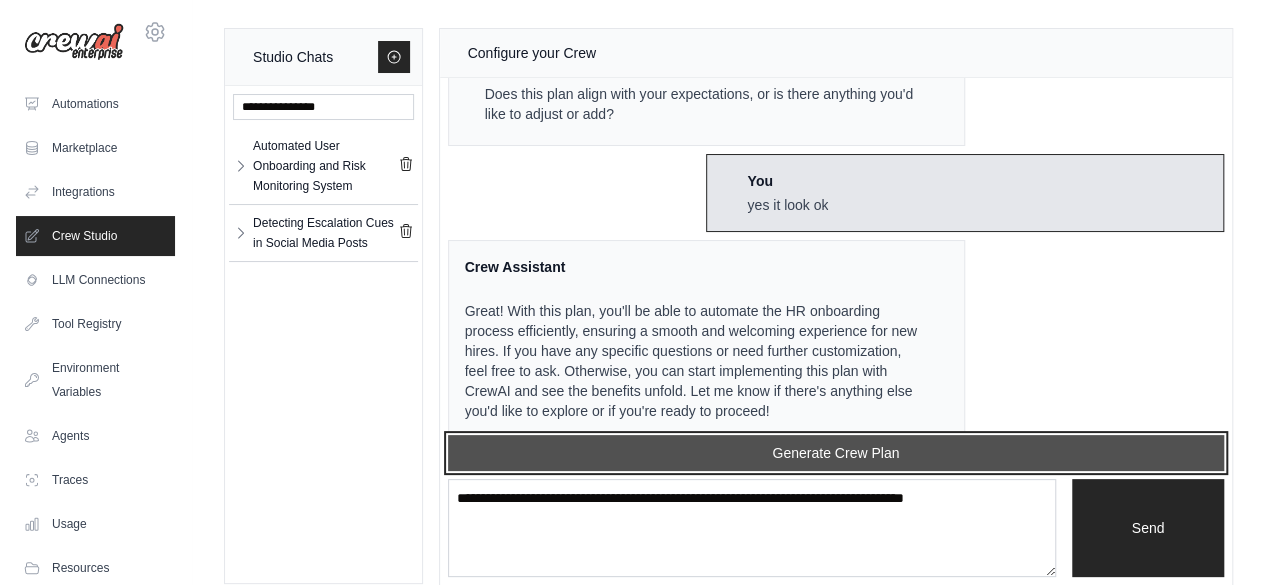 click on "Generate Crew Plan" at bounding box center (836, 453) 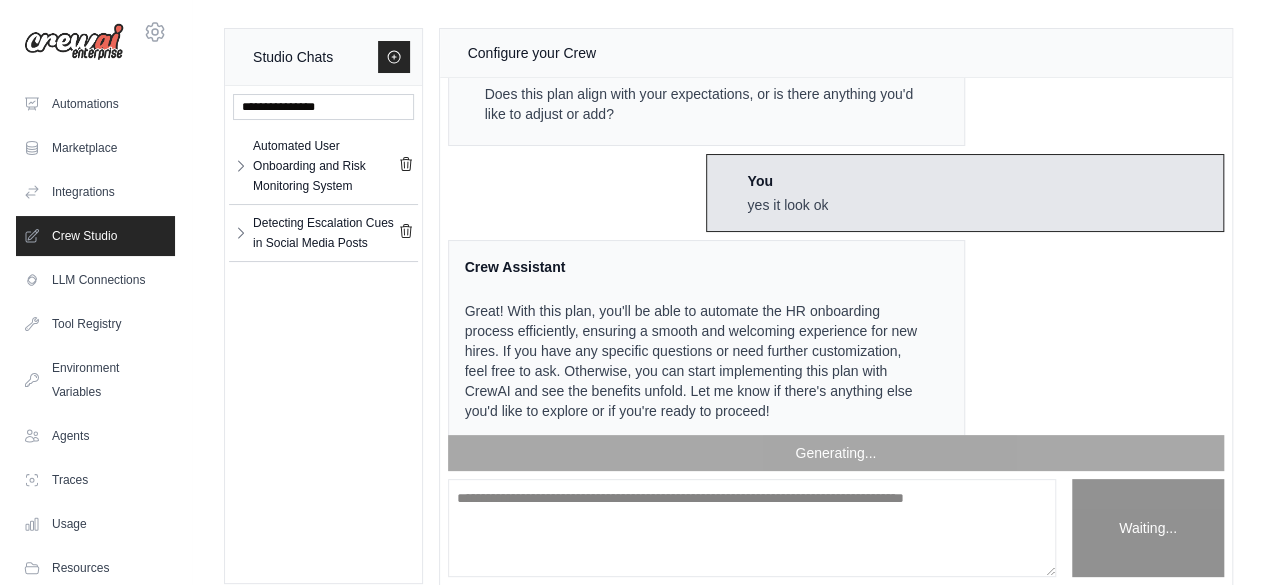 scroll, scrollTop: 3130, scrollLeft: 0, axis: vertical 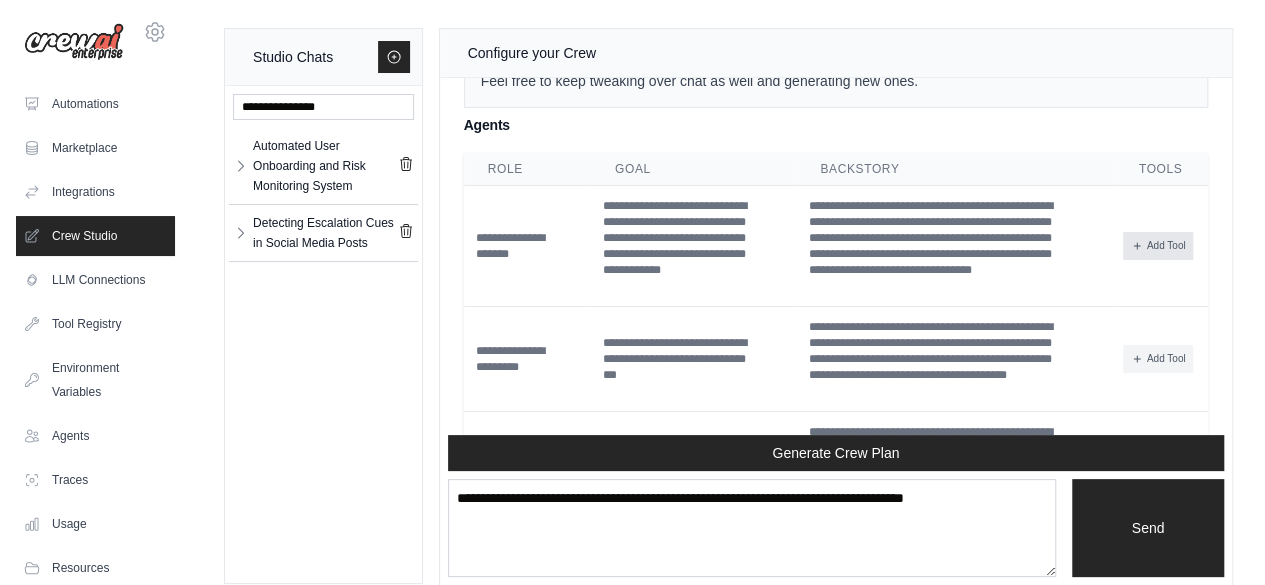 click on "Add Tool" at bounding box center [1158, 246] 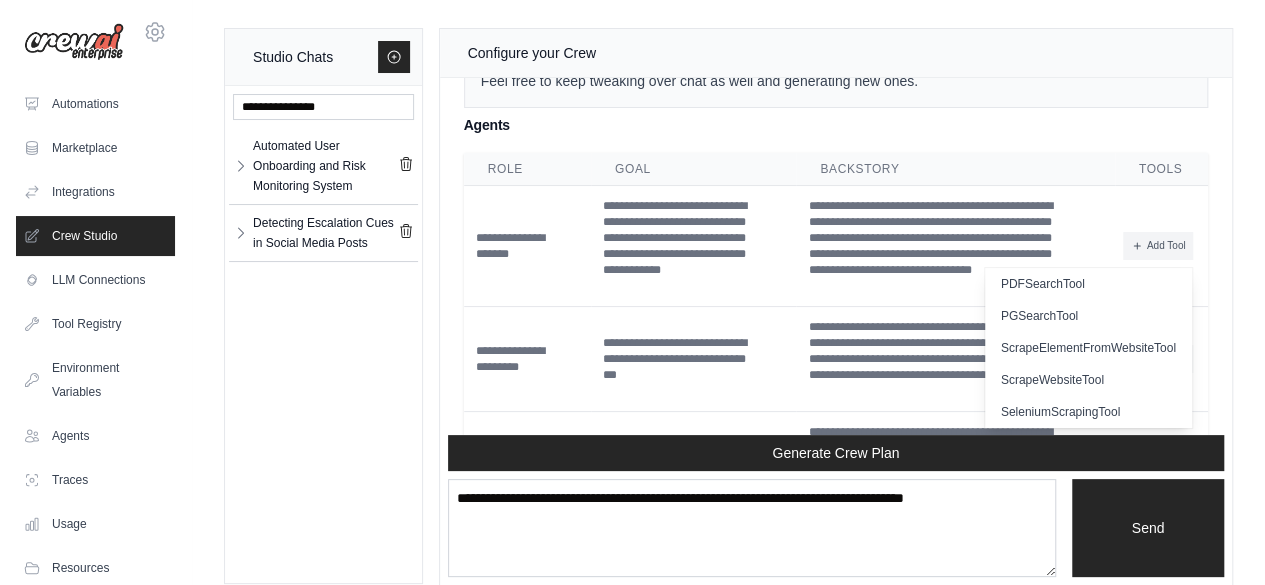 scroll, scrollTop: 360, scrollLeft: 0, axis: vertical 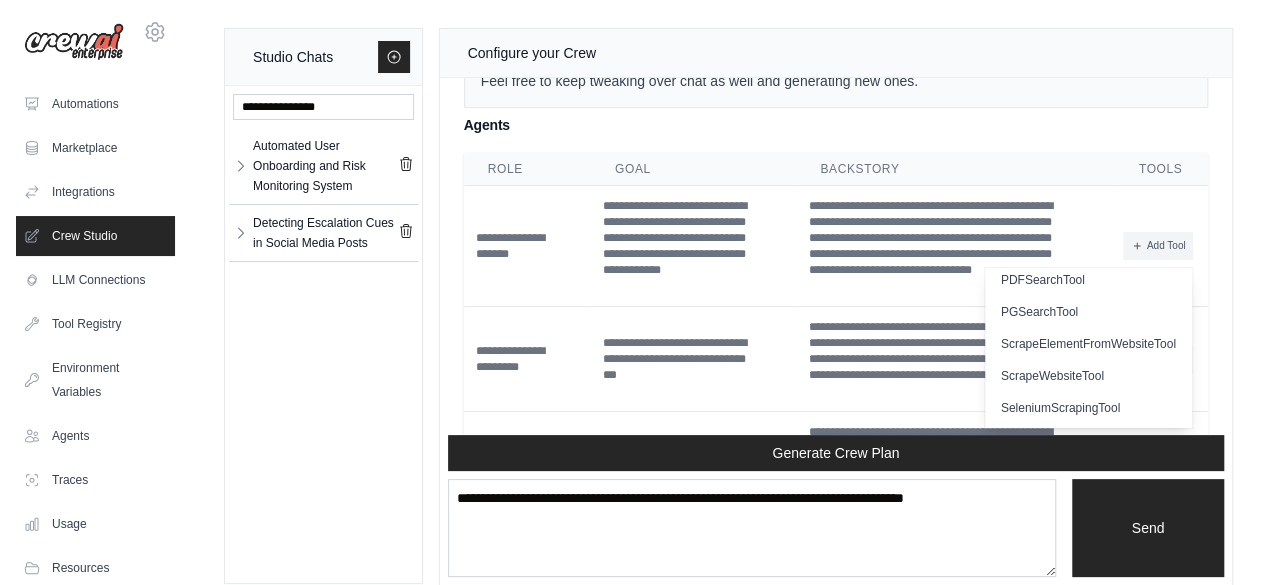 click on "Studio Chats
Automated User Onboarding and Risk Monitoring System
Automated User O...
** ** ** ** **" at bounding box center (728, 307) 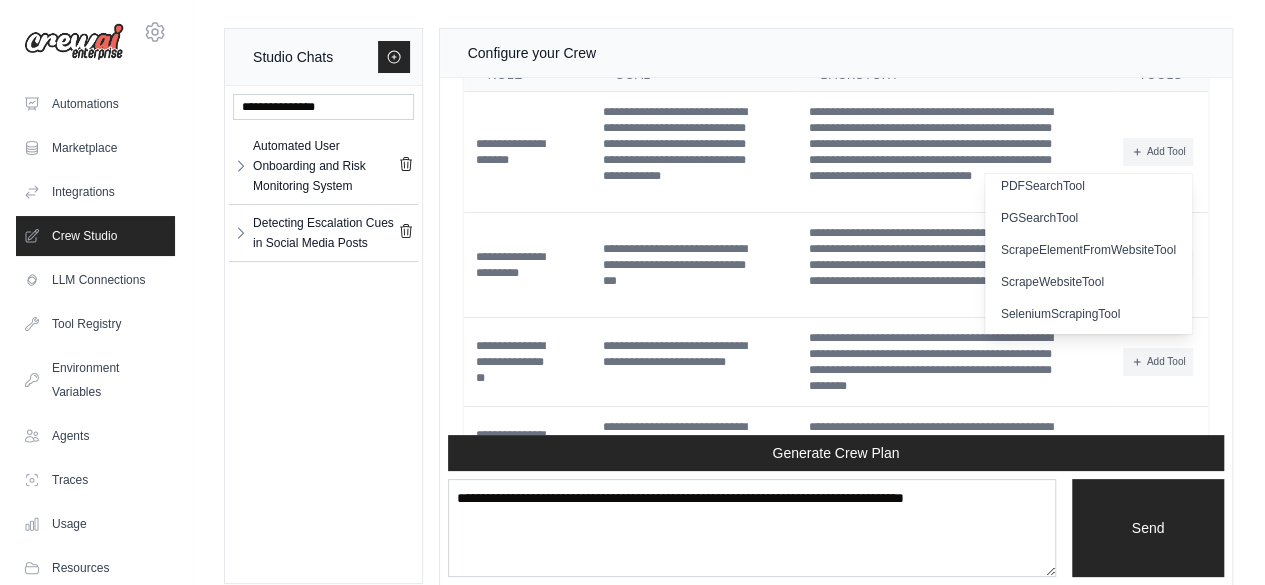 scroll, scrollTop: 2330, scrollLeft: 0, axis: vertical 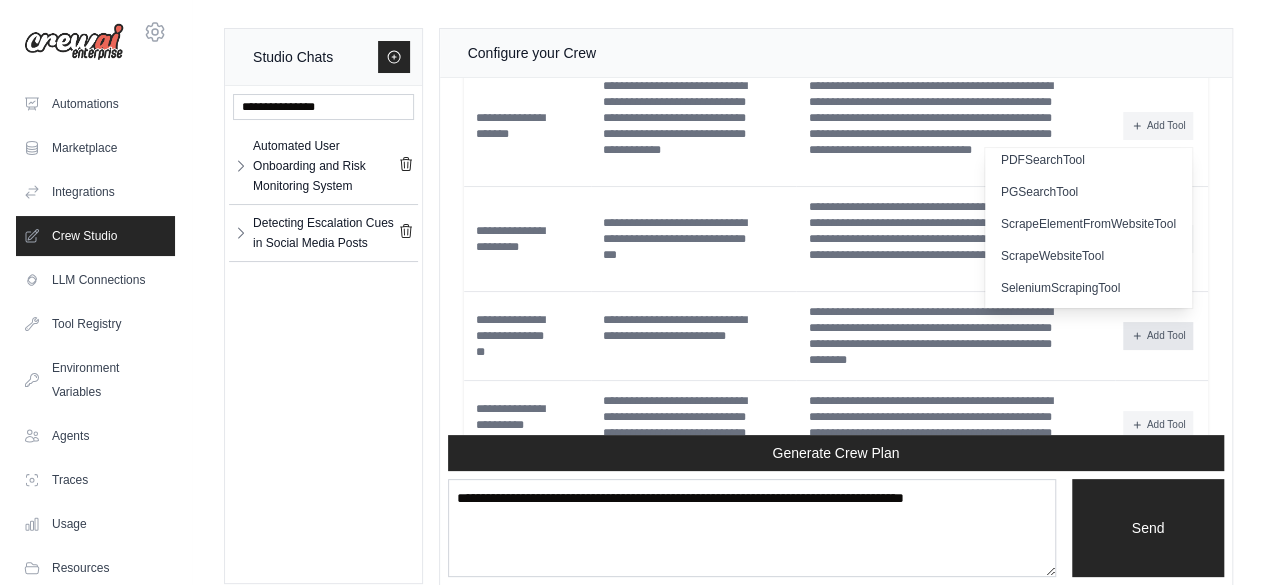 click on "Add Tool" at bounding box center [1158, 336] 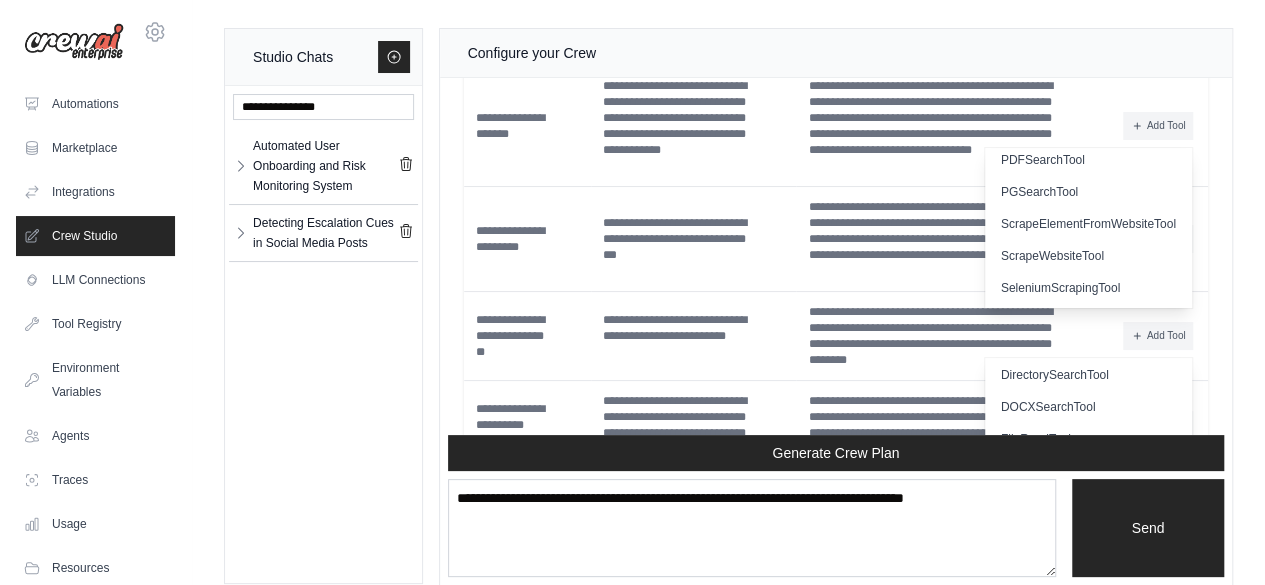 scroll, scrollTop: 176, scrollLeft: 0, axis: vertical 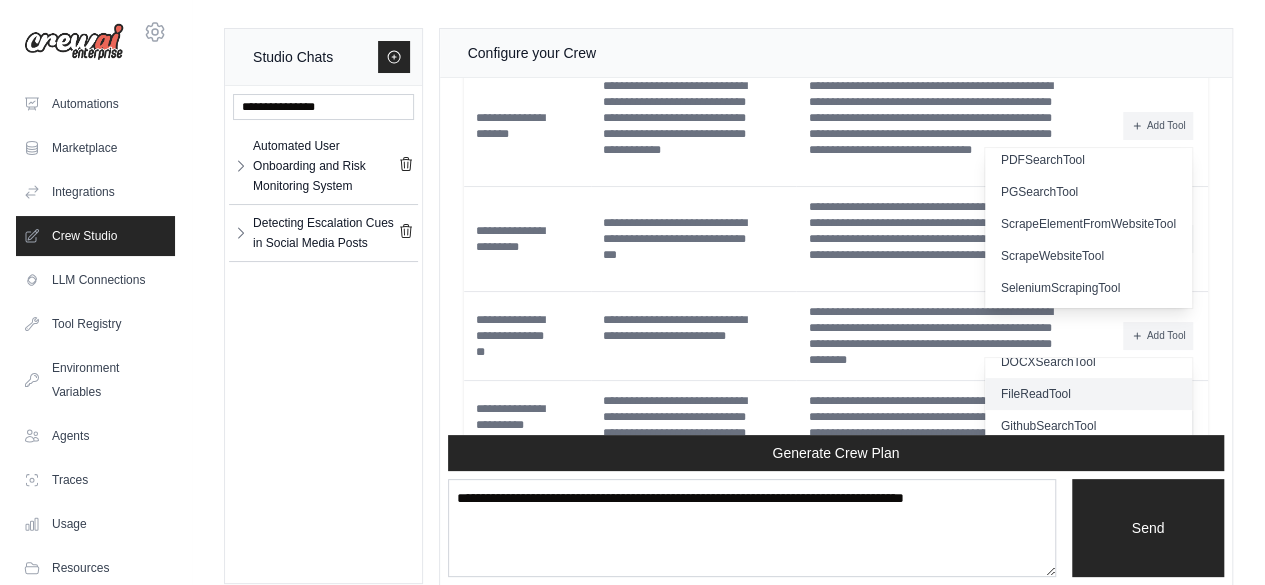 click on "FileReadTool" at bounding box center [1088, 394] 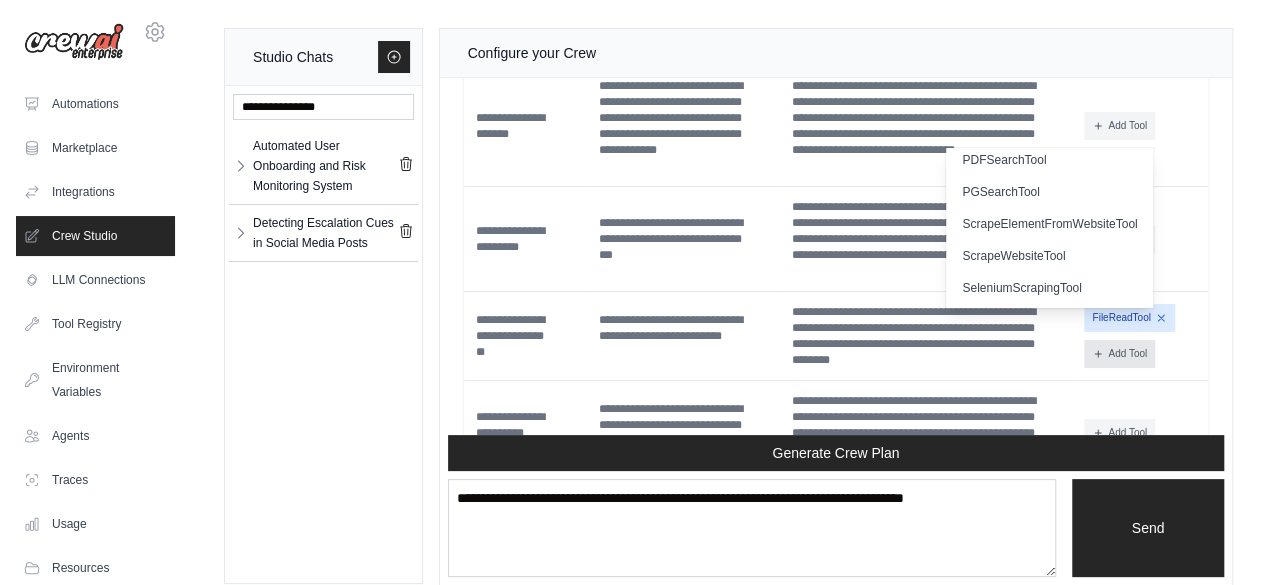 click on "Add Tool" at bounding box center [1119, 354] 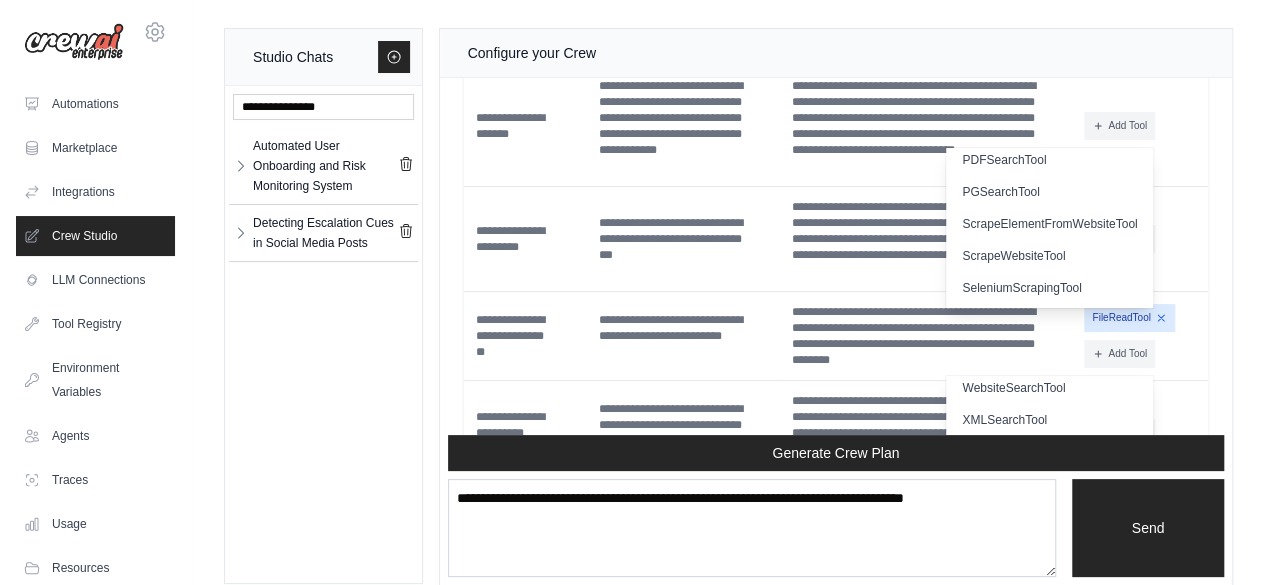 scroll, scrollTop: 576, scrollLeft: 0, axis: vertical 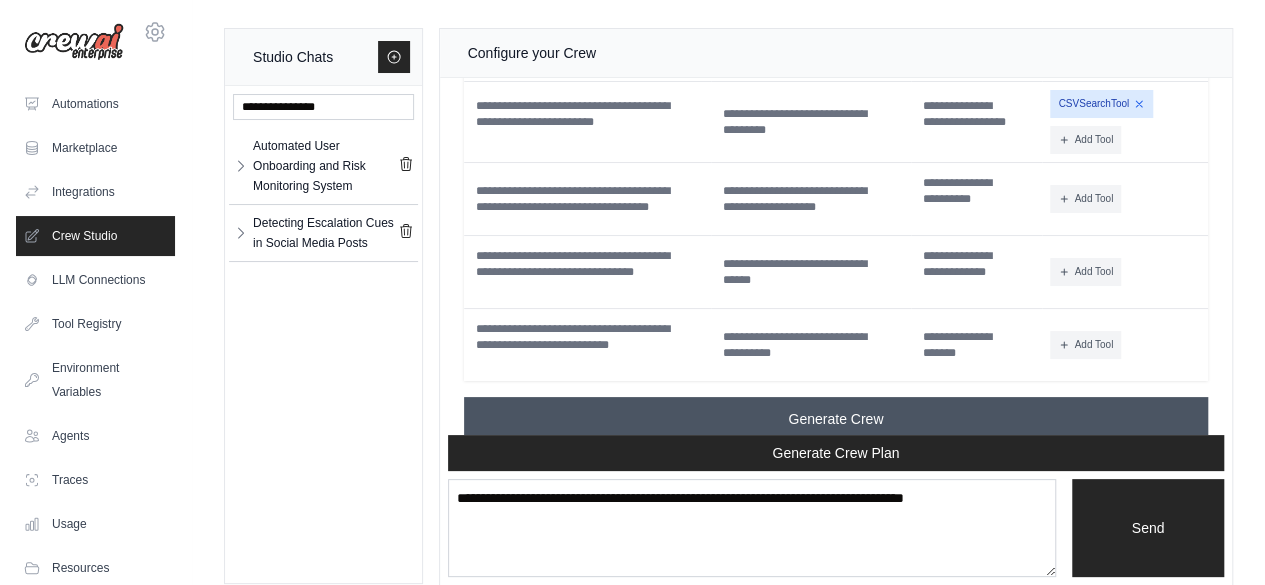 click on "Generate Crew" at bounding box center [836, 419] 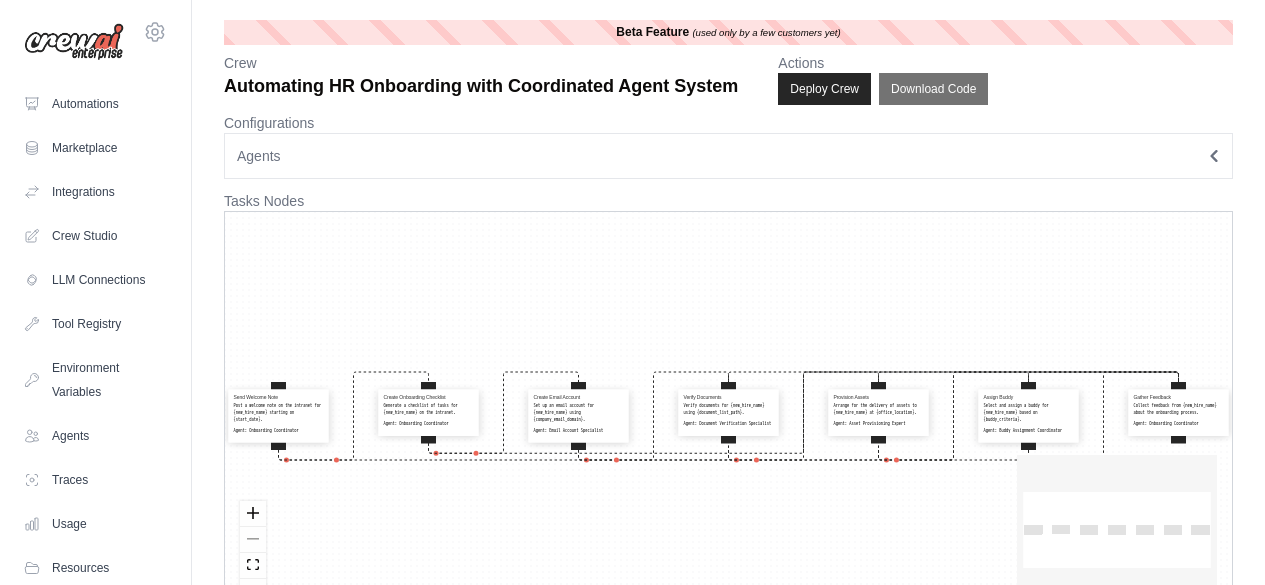 scroll, scrollTop: 0, scrollLeft: 0, axis: both 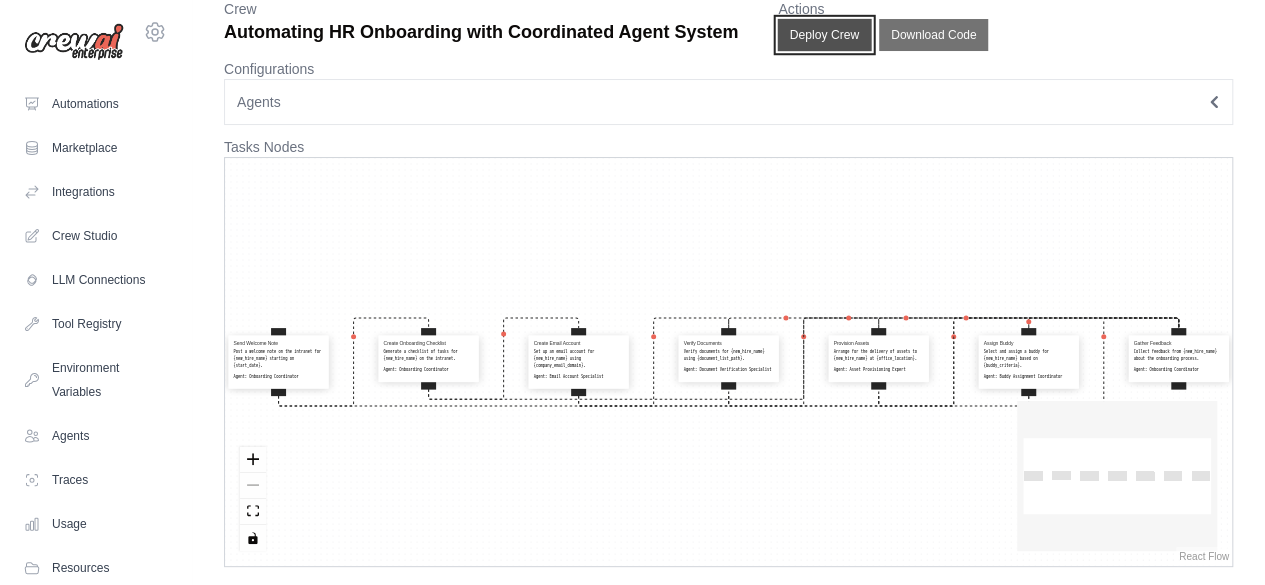 click on "Deploy Crew" at bounding box center (825, 35) 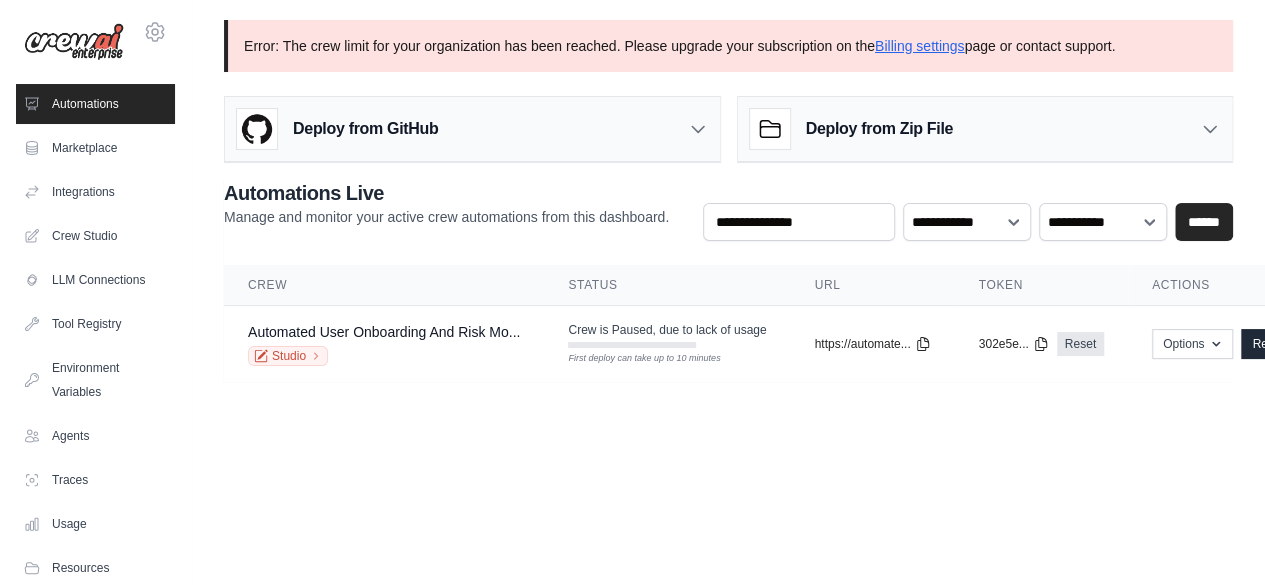 scroll, scrollTop: 0, scrollLeft: 0, axis: both 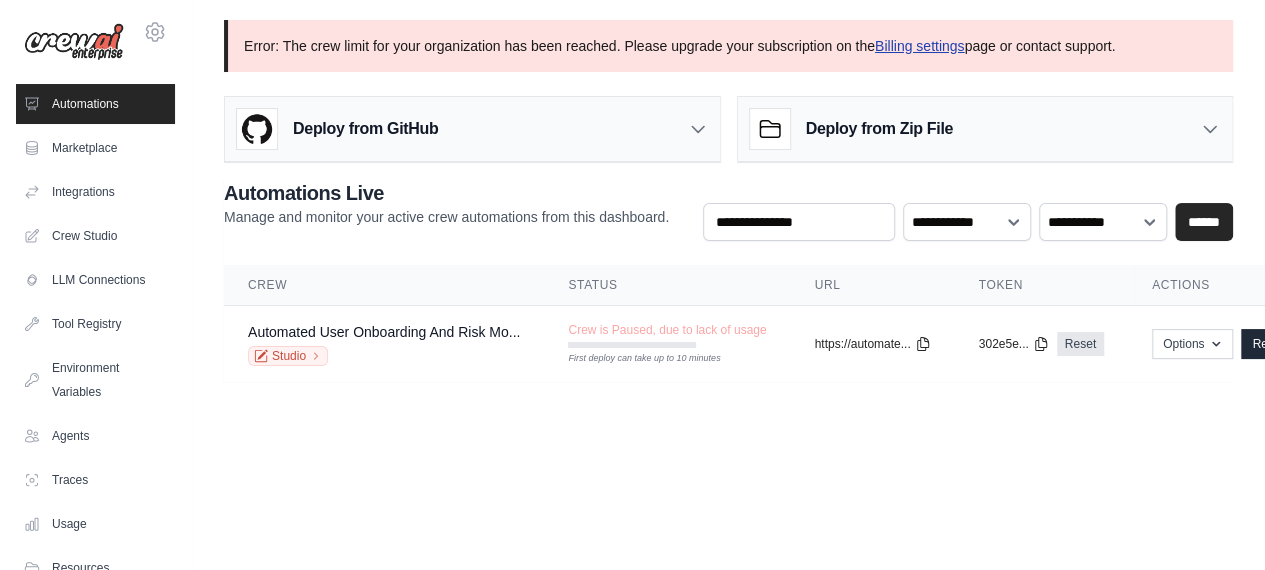 click on "Billing settings" at bounding box center (920, 46) 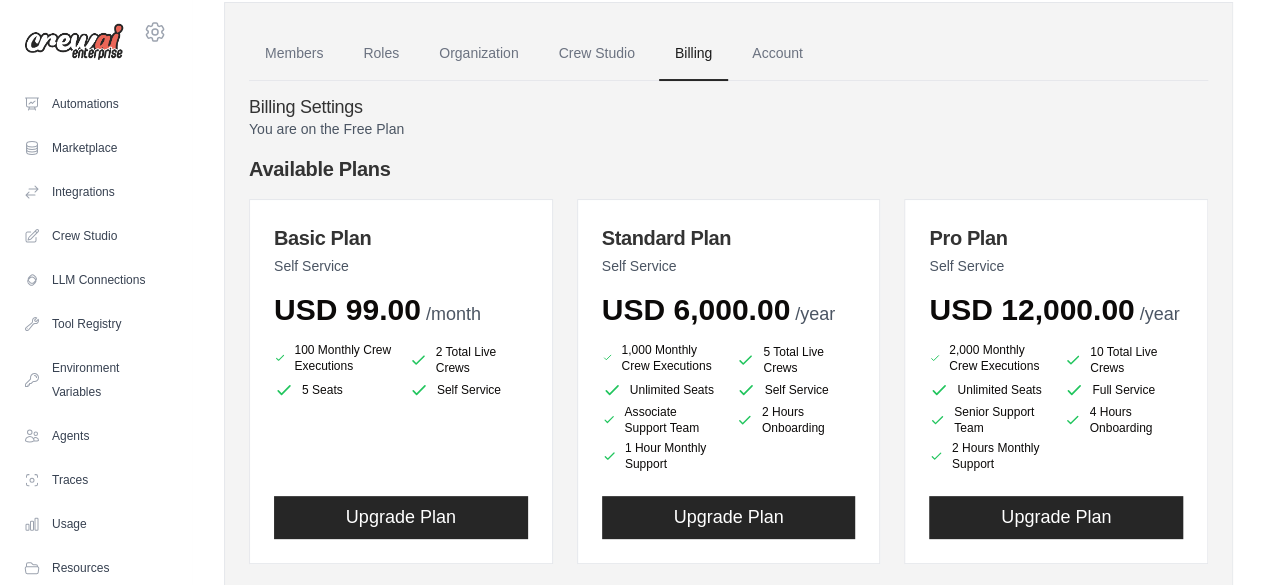 scroll, scrollTop: 0, scrollLeft: 0, axis: both 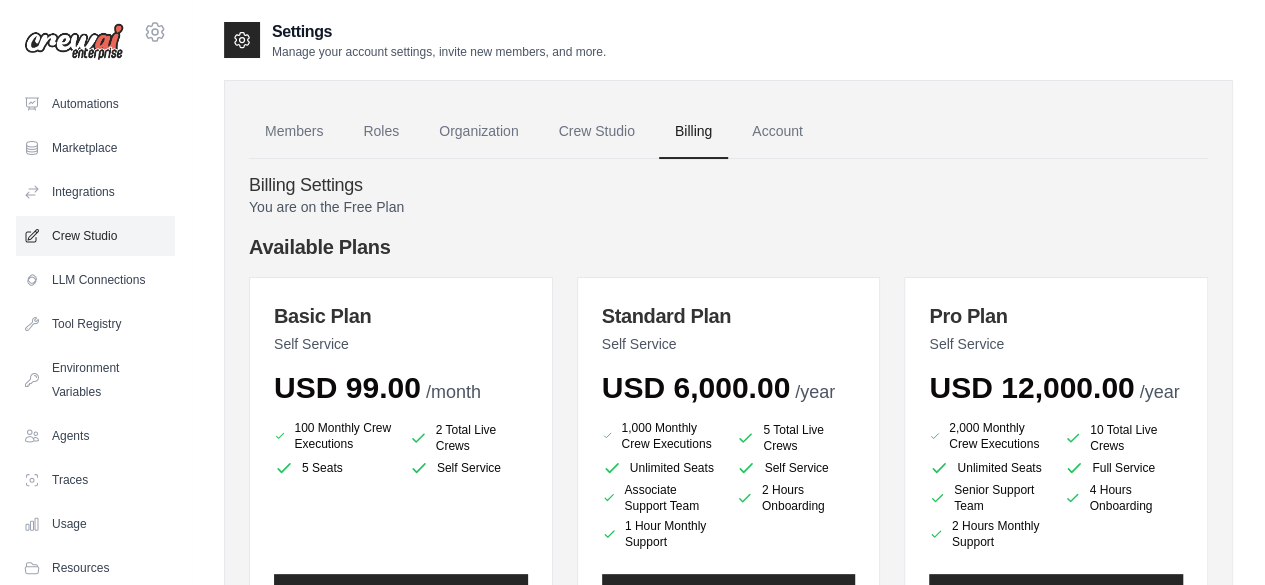 click on "Crew Studio" at bounding box center [95, 236] 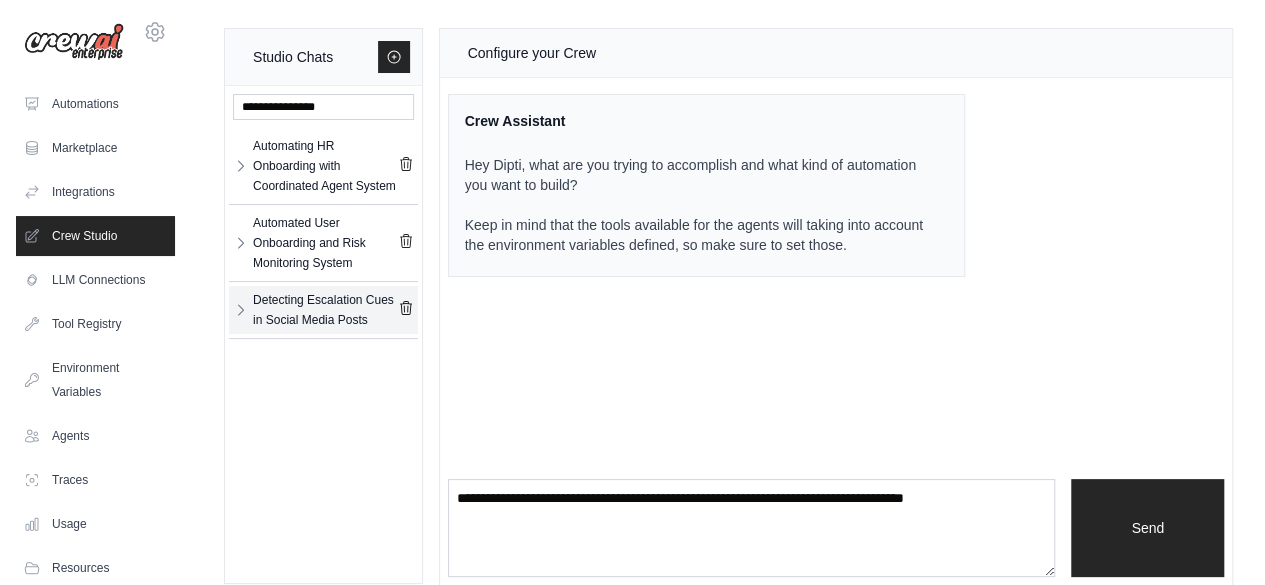 click 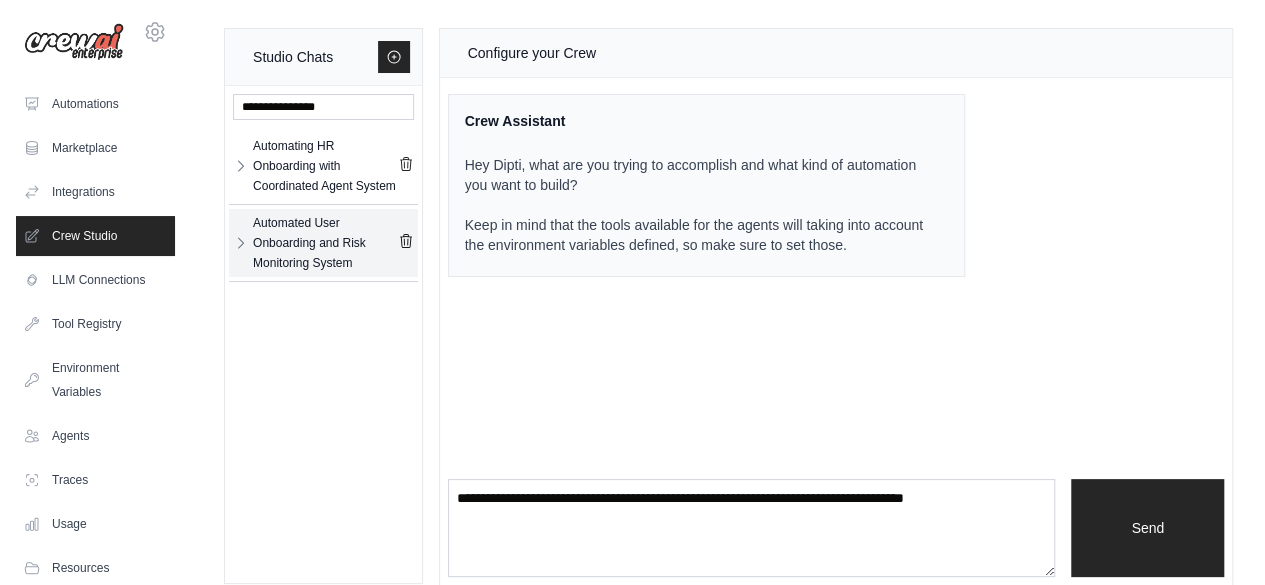 click 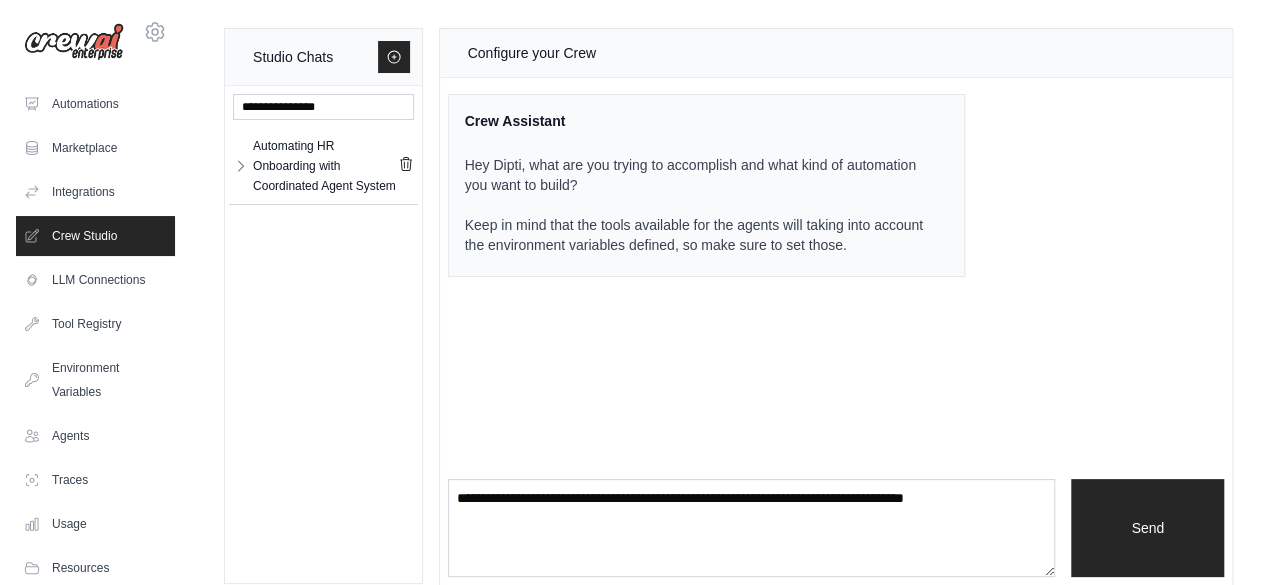 click on "Automating HR Onboarding with Coordinated Agent System" at bounding box center [325, 166] 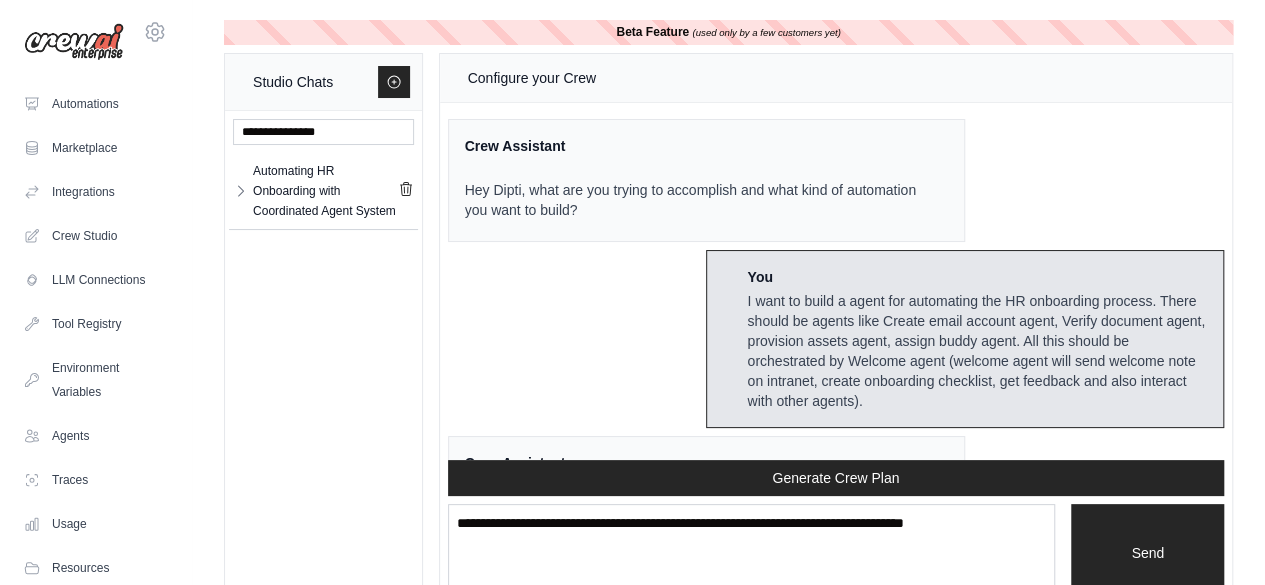scroll, scrollTop: 3086, scrollLeft: 0, axis: vertical 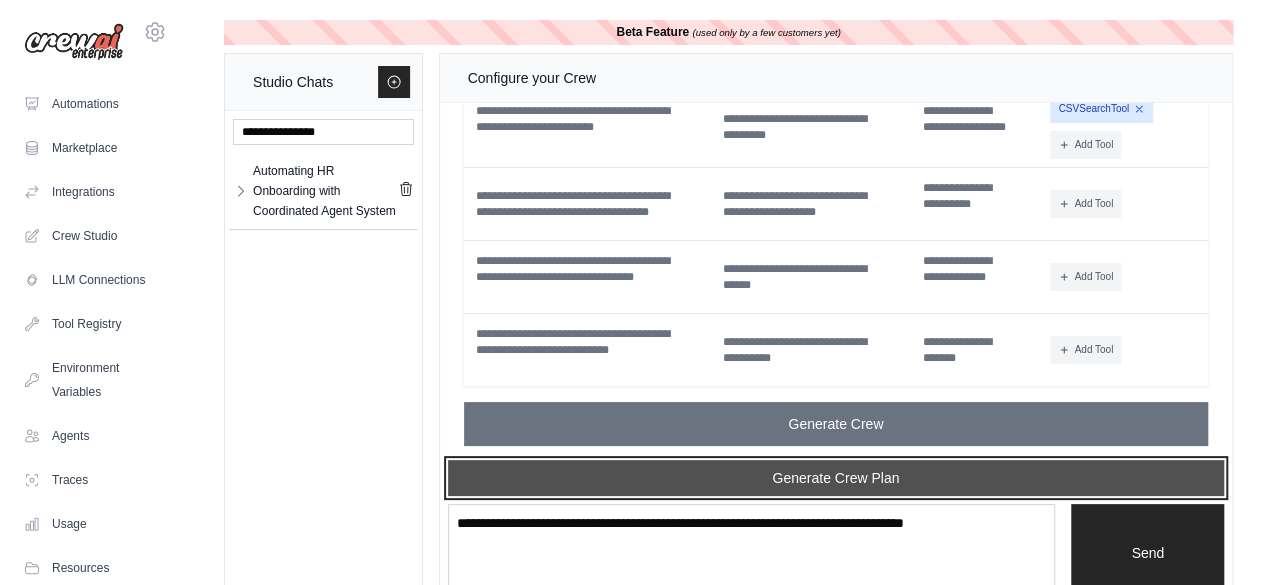 click on "Generate Crew Plan" at bounding box center [836, 478] 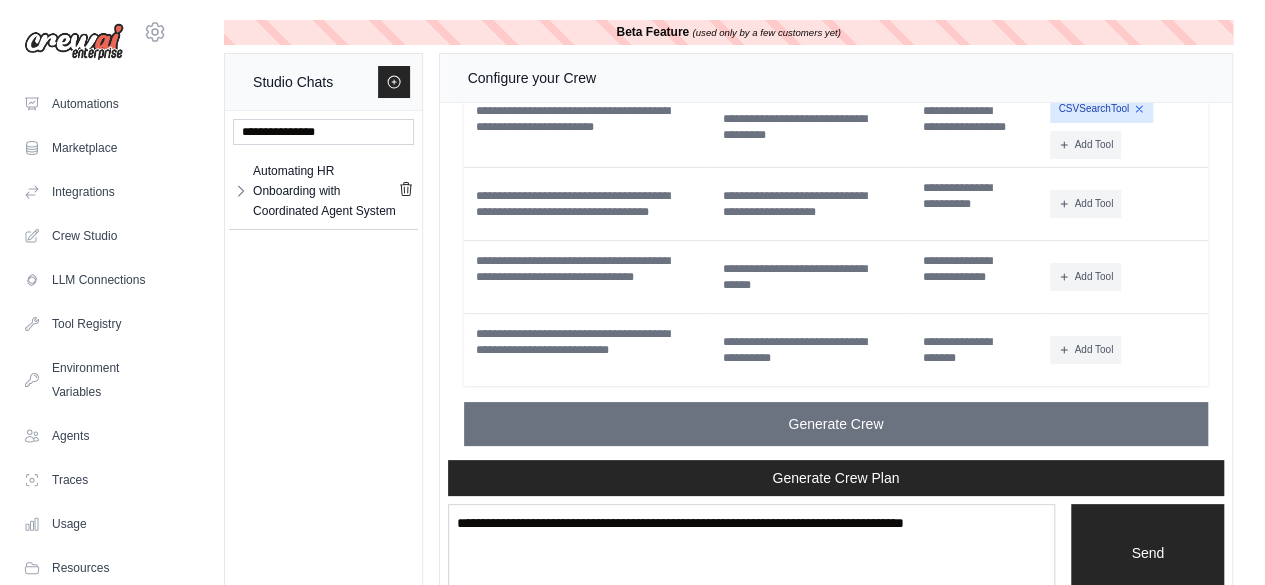 scroll, scrollTop: 4510, scrollLeft: 0, axis: vertical 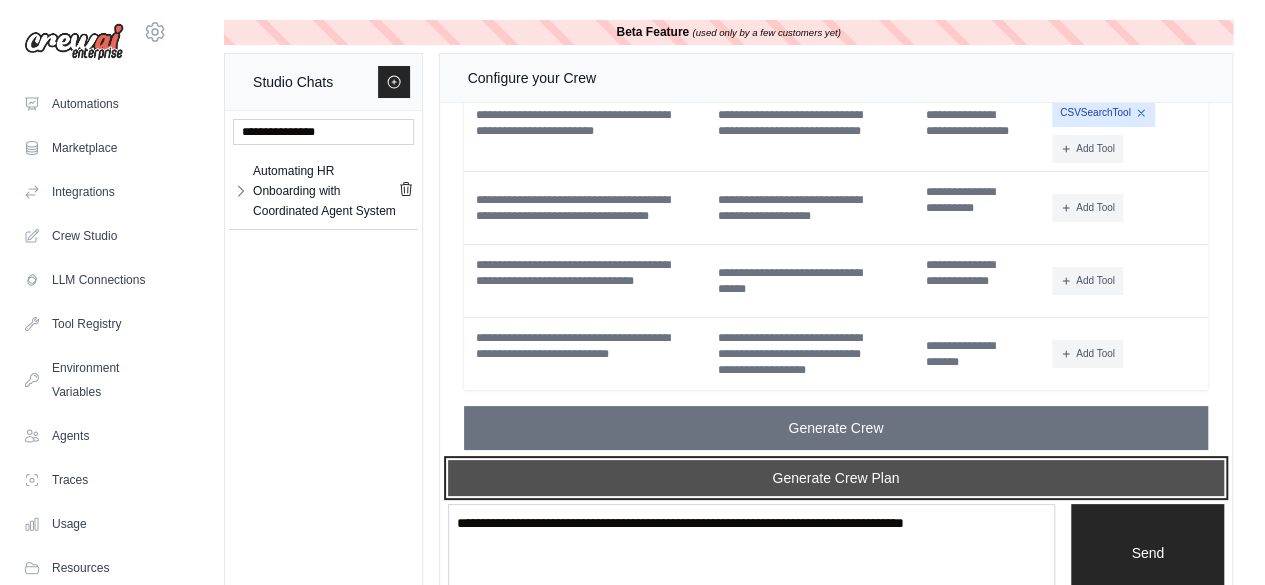 click on "Generate Crew Plan" at bounding box center (836, 478) 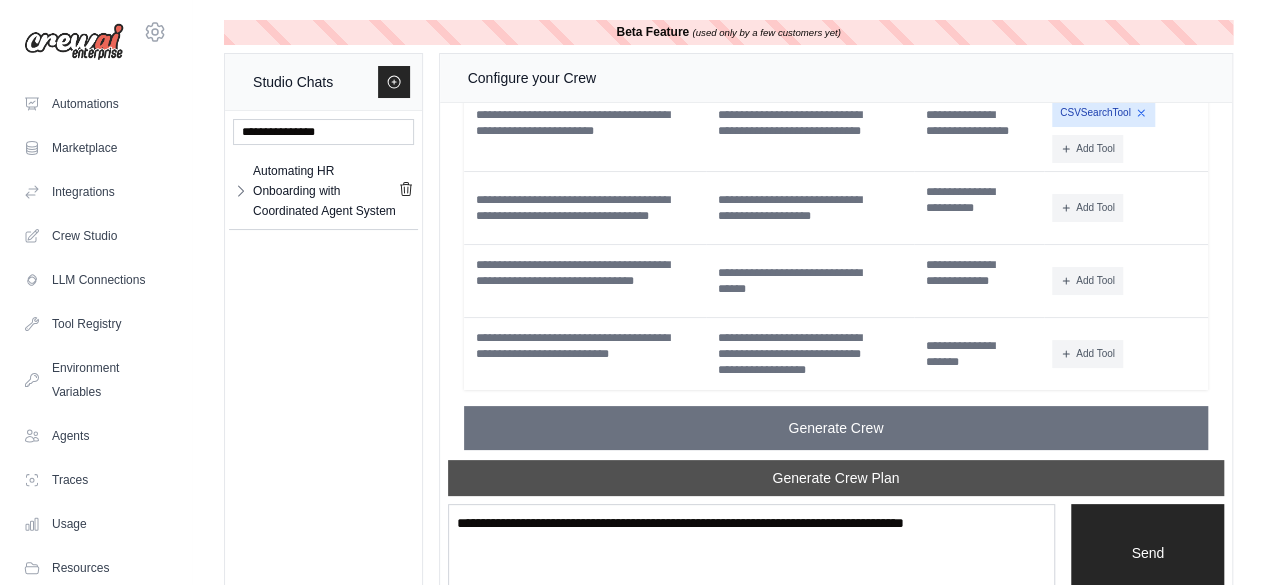 scroll, scrollTop: 6044, scrollLeft: 0, axis: vertical 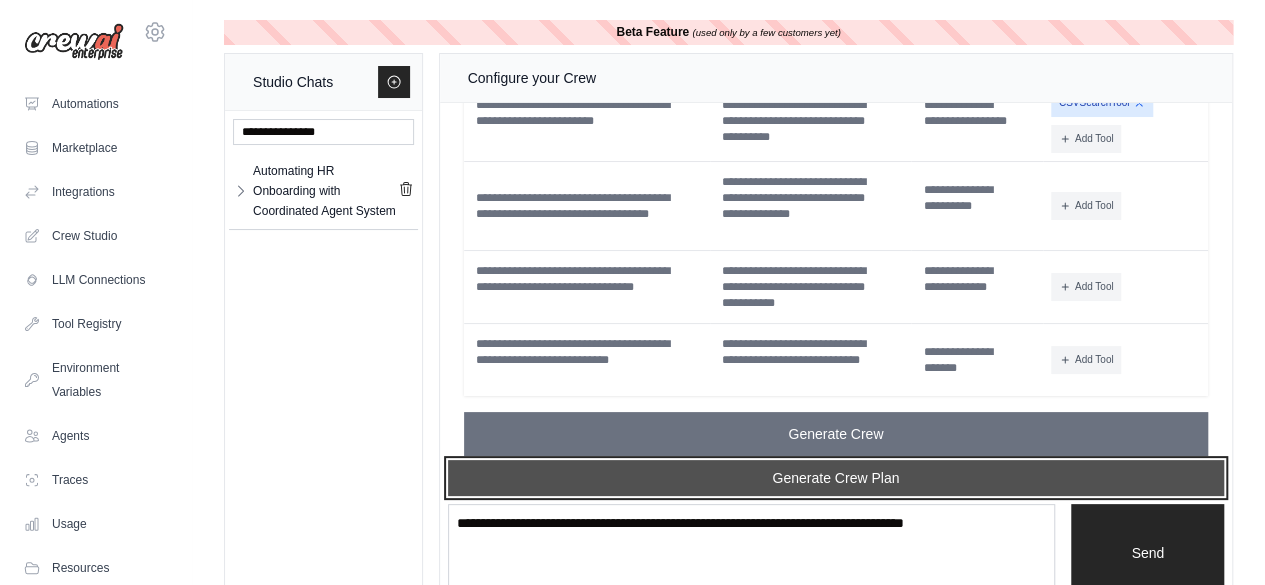 click on "Generate Crew Plan" at bounding box center (836, 478) 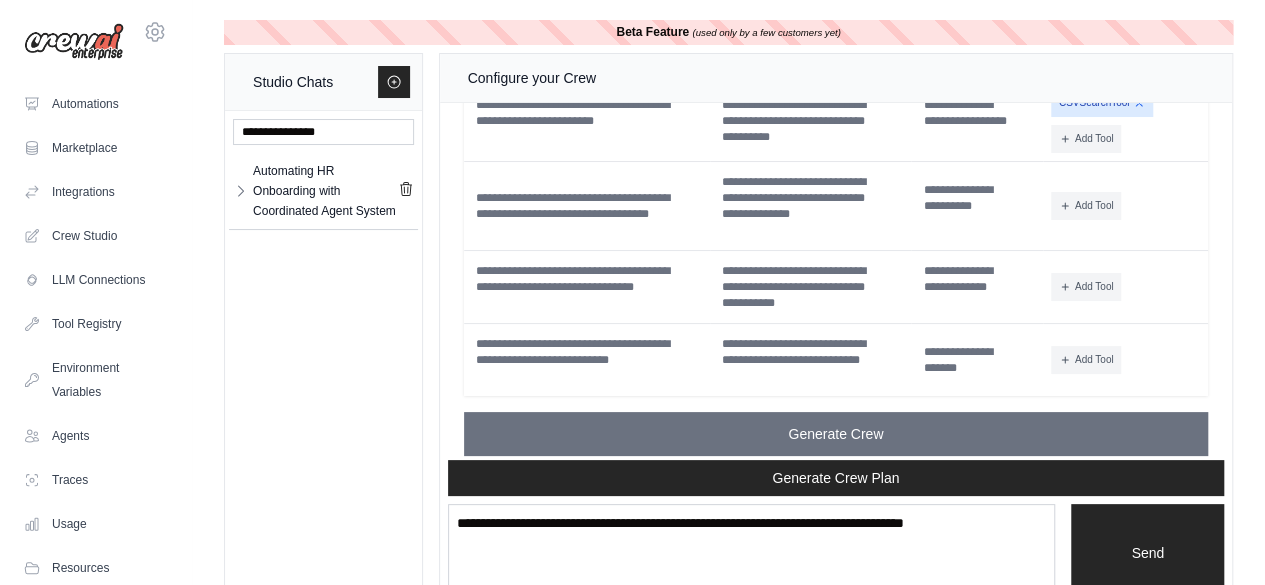 scroll, scrollTop: 7564, scrollLeft: 0, axis: vertical 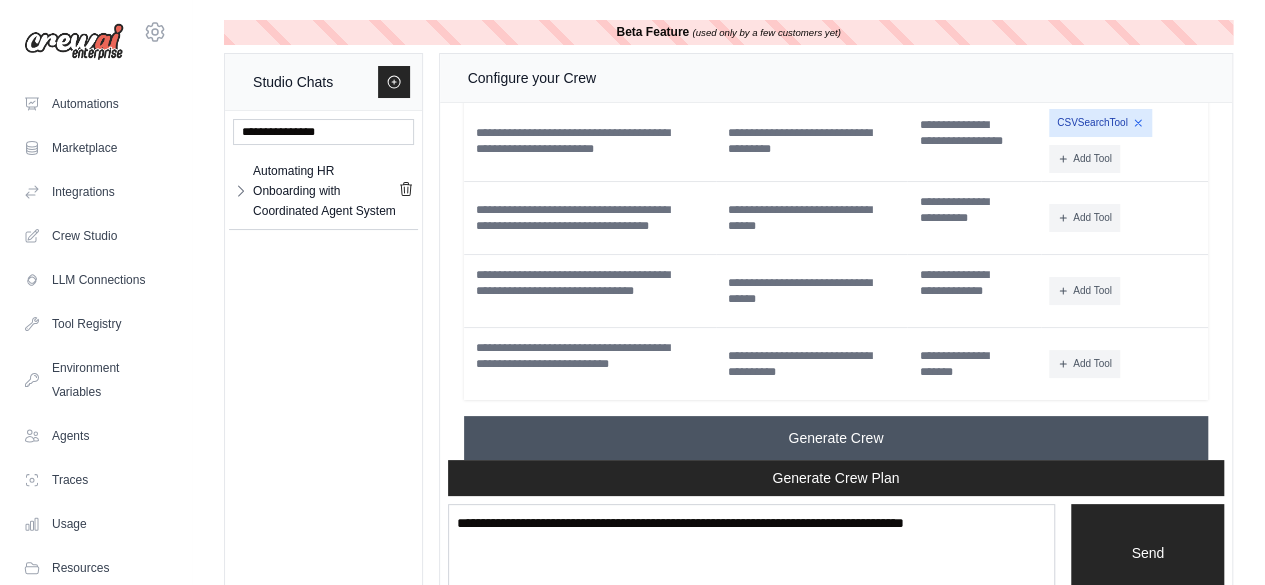 click on "Generate Crew" at bounding box center [835, 438] 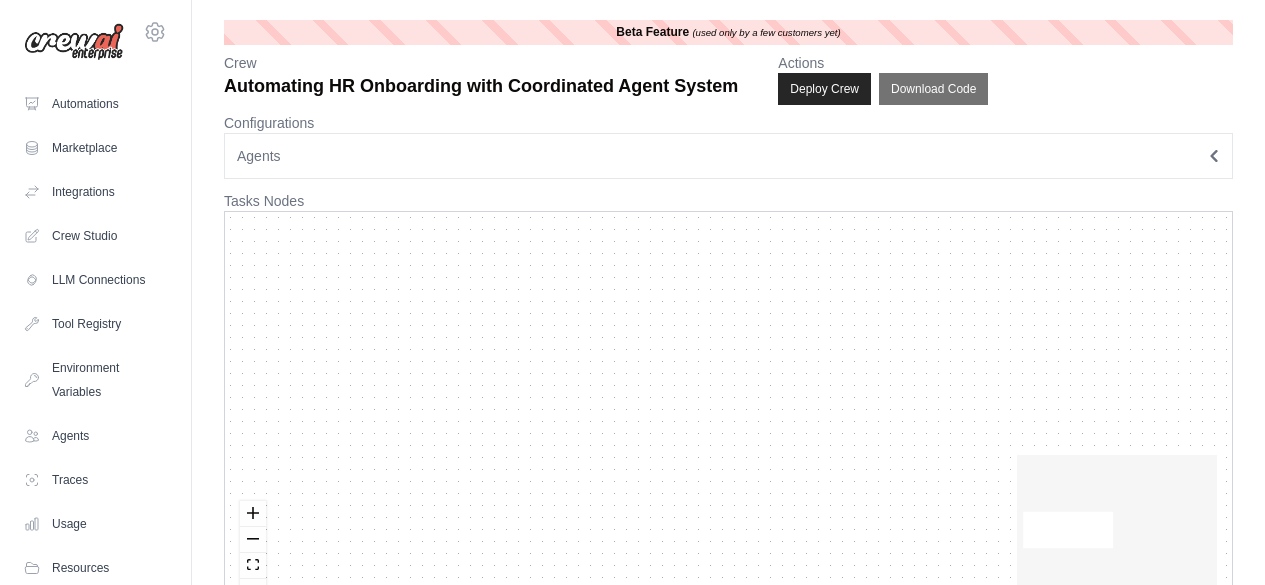 scroll, scrollTop: 0, scrollLeft: 0, axis: both 